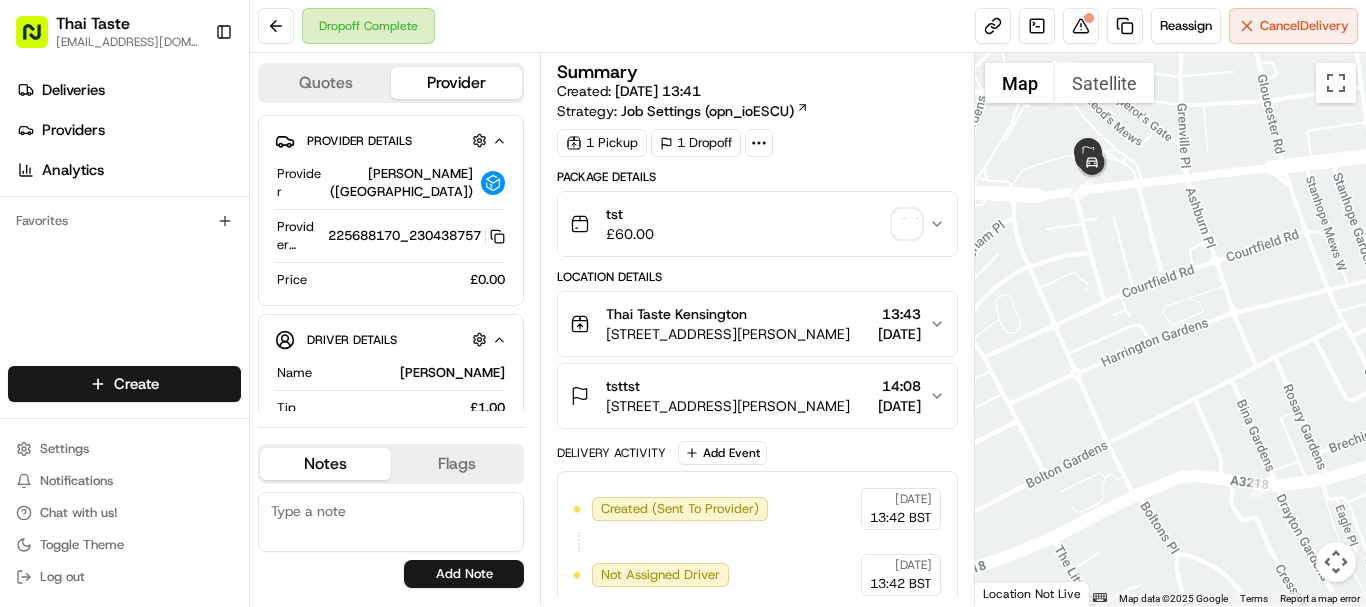 scroll, scrollTop: 0, scrollLeft: 0, axis: both 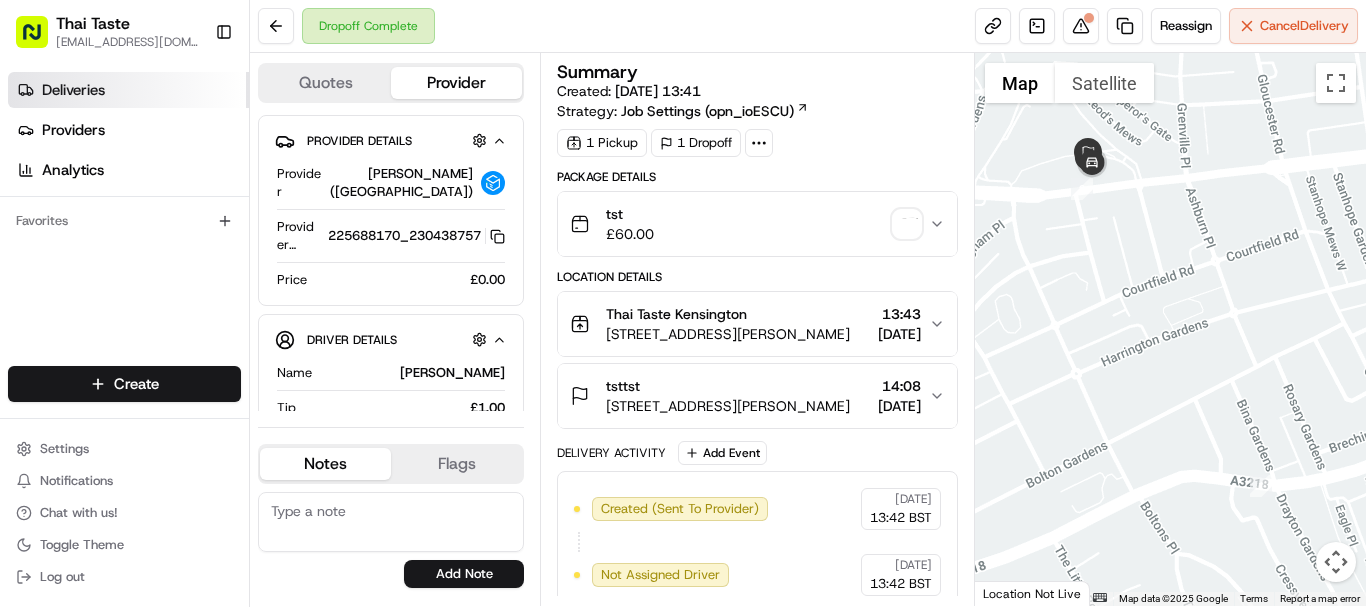 click on "Deliveries" at bounding box center (73, 90) 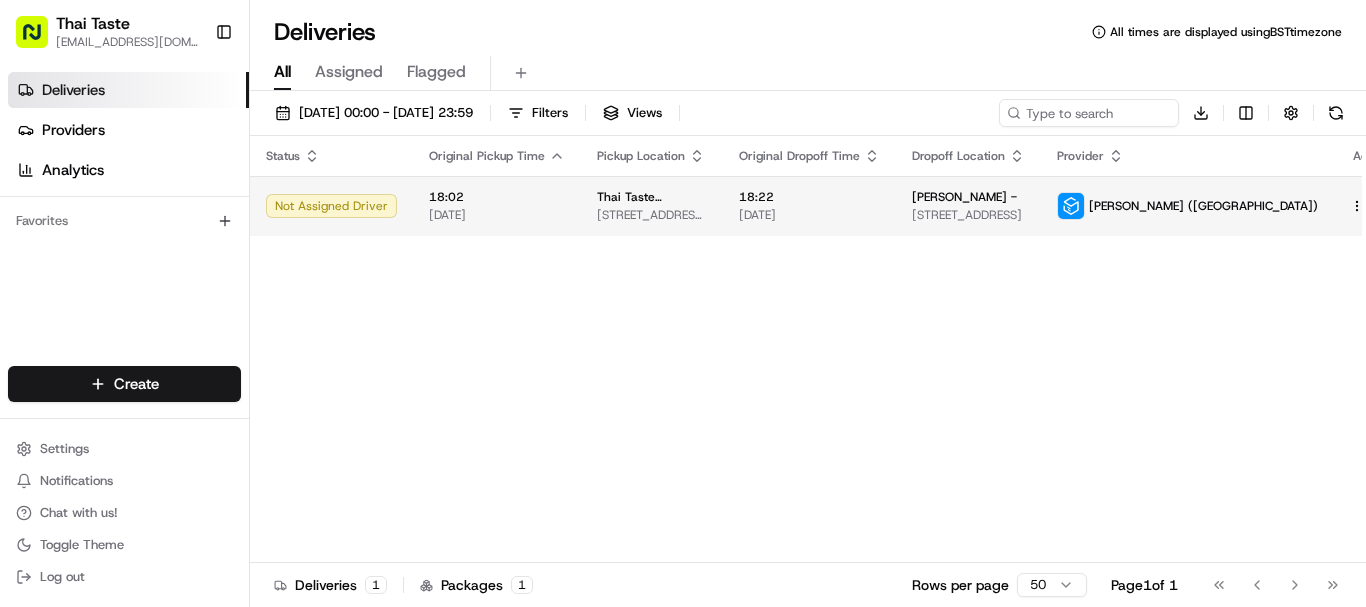 click on "Thai Taste kc@thaitasterestaurant.co.uk Toggle Sidebar Deliveries Providers Analytics Favorites Main Menu Members & Organization Organization Users Roles Preferences Customization Tracking Orchestration Automations Dispatch Strategy Locations Pickup Locations Dropoff Locations Billing Billing Refund Requests Integrations Notification Triggers Webhooks API Keys Request Logs Create Settings Notifications Chat with us! Toggle Theme Log out Deliveries All times are displayed using  BST  timezone All Assigned Flagged 12/07/2025 00:00 - 12/07/2025 23:59 Filters Views Download Status Original Pickup Time Pickup Location Original Dropoff Time Dropoff Location Provider Action Not Assigned Driver 18:02 12/07/2025 Thai Taste Kensington | Thai Taste Kensington 130 Cromwell Rd, London SW7 4ET, UK 18:22 12/07/2025 Gary Stolkin - 29 Sloane Gardens, London SW1W 8EB, UK Stuart (UK) Deliveries 1 Packages 1 Rows per page 50 Page  1  of   1 Go to first page Go to previous page Go to next page Go to last page" at bounding box center [683, 303] 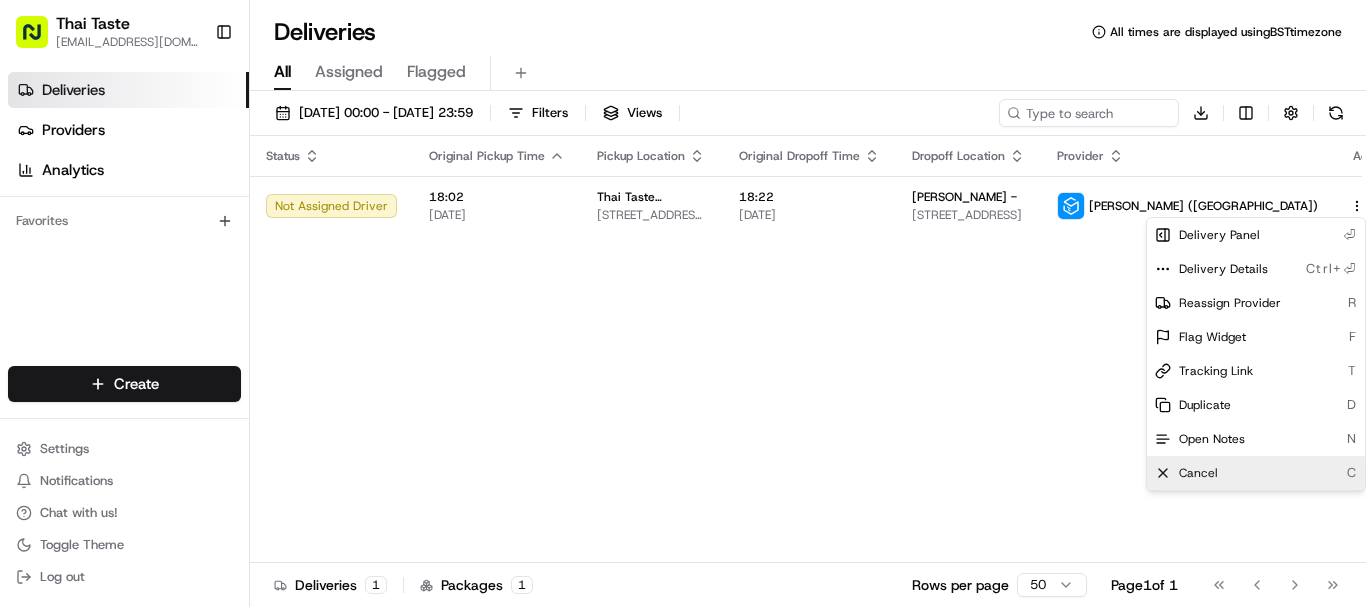 click on "Cancel" at bounding box center [1198, 473] 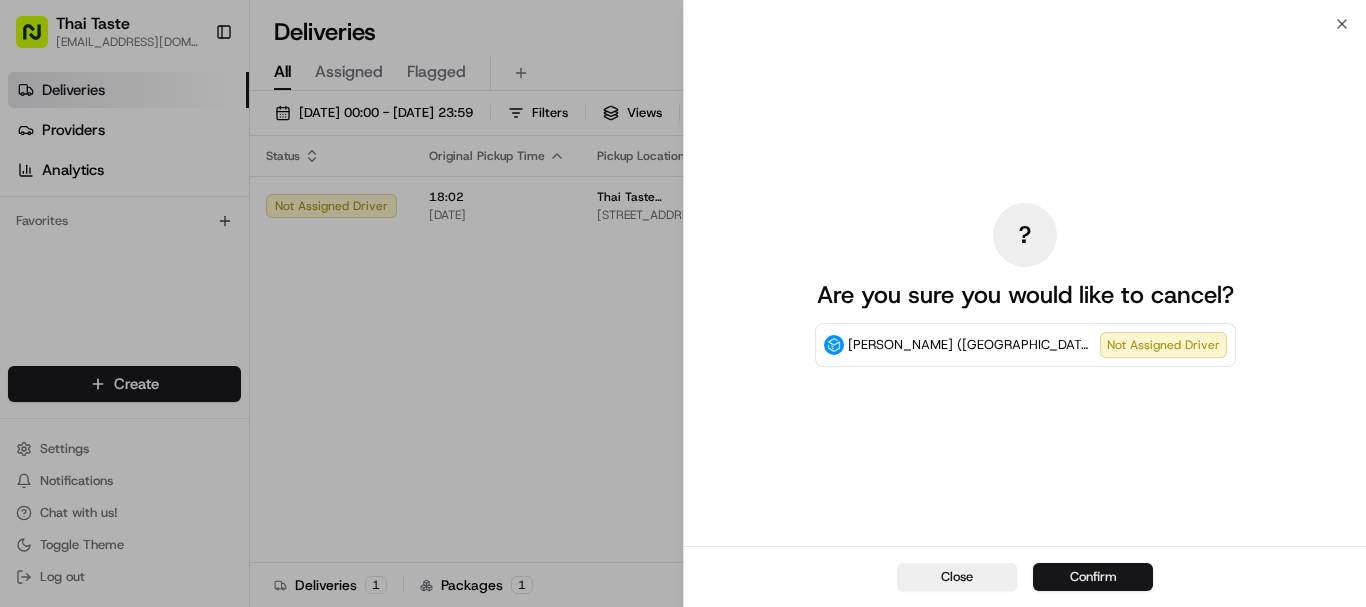 click on "Confirm" at bounding box center [1093, 577] 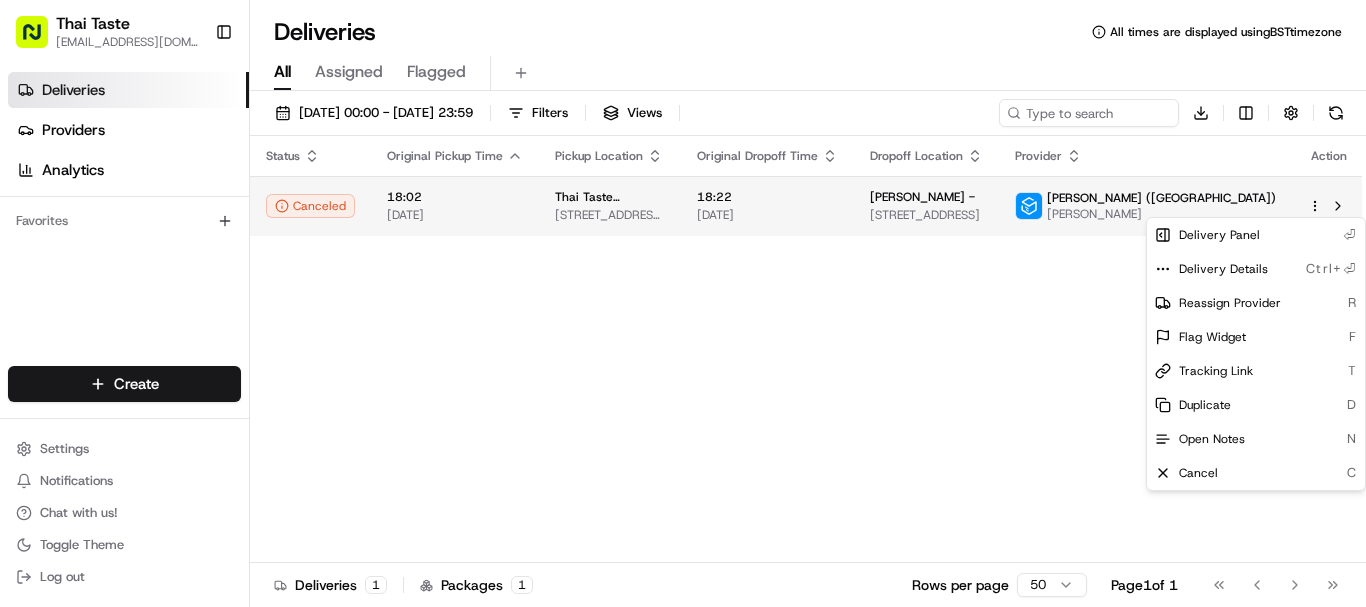 click on "Thai Taste kc@thaitasterestaurant.co.uk Toggle Sidebar Deliveries Providers Analytics Favorites Main Menu Members & Organization Organization Users Roles Preferences Customization Tracking Orchestration Automations Dispatch Strategy Locations Pickup Locations Dropoff Locations Billing Billing Refund Requests Integrations Notification Triggers Webhooks API Keys Request Logs Create Settings Notifications Chat with us! Toggle Theme Log out Deliveries All times are displayed using  BST  timezone All Assigned Flagged 12/07/2025 00:00 - 12/07/2025 23:59 Filters Views Download Status Original Pickup Time Pickup Location Original Dropoff Time Dropoff Location Provider Action Canceled 18:02 12/07/2025 Thai Taste Kensington | Thai Taste Kensington 130 Cromwell Rd, London SW7 4ET, UK 18:22 12/07/2025 Gary Stolkin - 29 Sloane Gardens, London SW1W 8EB, UK Stuart (UK) Shabbir M. Deliveries 1 Packages 1 Rows per page 50 Page  1  of   1 Go to first page Go to previous page Go to next page Go to last page ⏎" at bounding box center (683, 303) 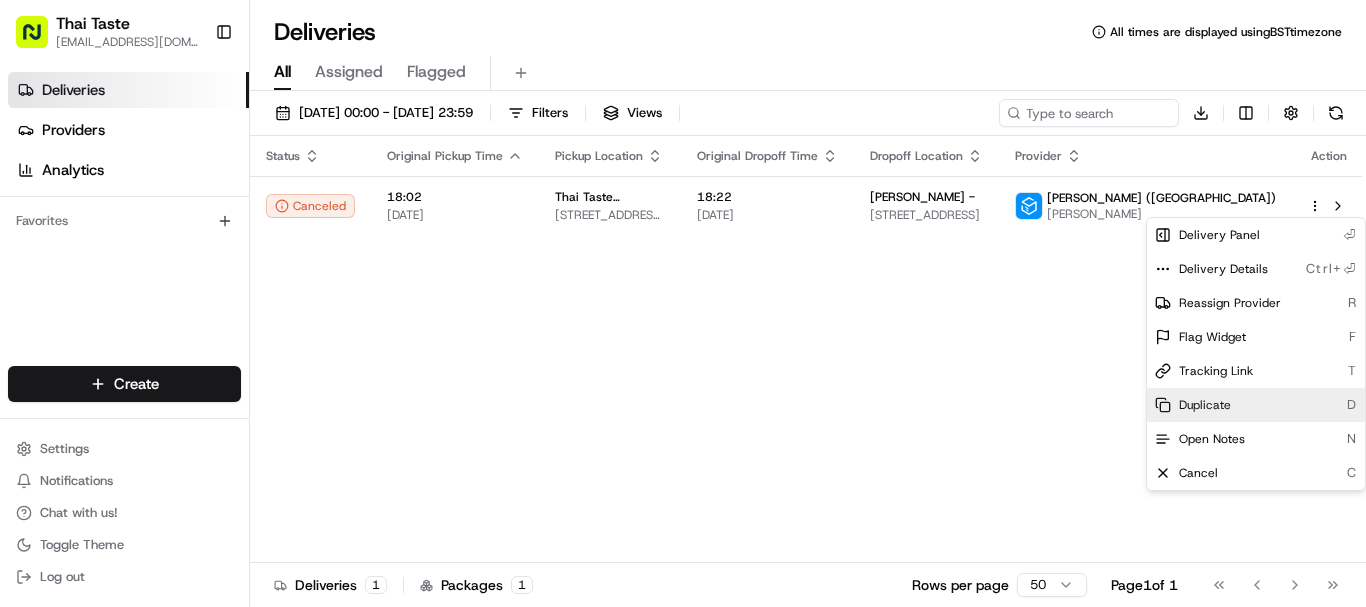 click on "Duplicate D" at bounding box center [1256, 405] 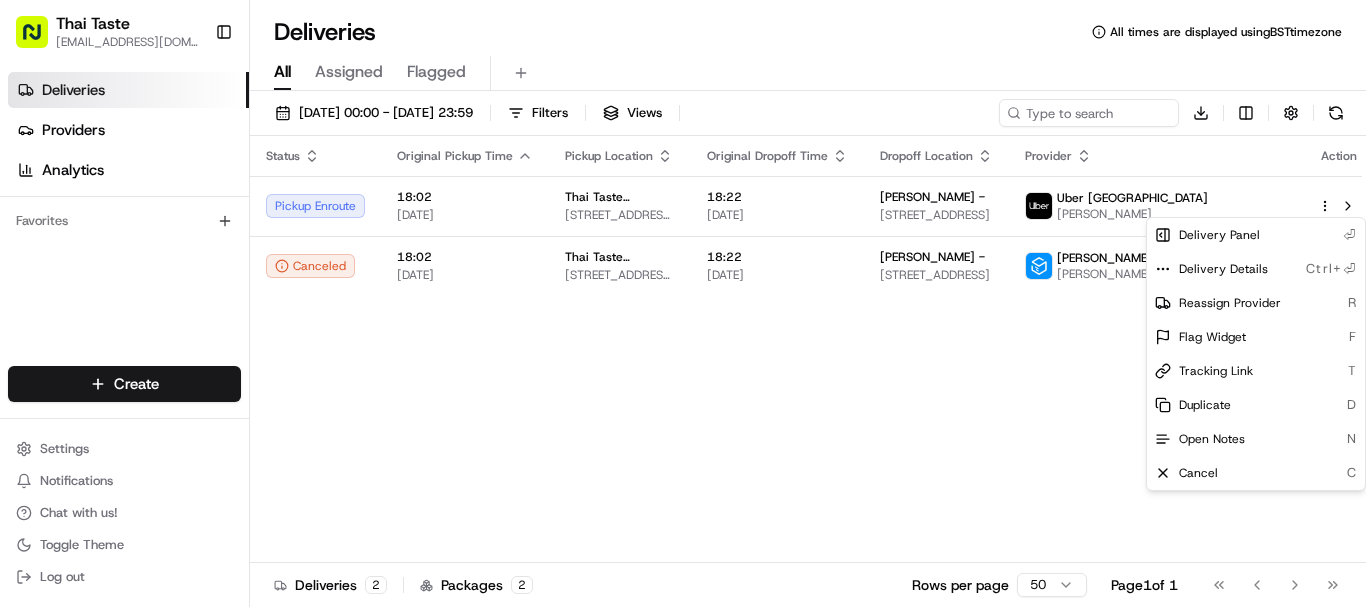 click on "Thai Taste kc@thaitasterestaurant.co.uk Toggle Sidebar Deliveries Providers Analytics Favorites Main Menu Members & Organization Organization Users Roles Preferences Customization Tracking Orchestration Automations Dispatch Strategy Locations Pickup Locations Dropoff Locations Billing Billing Refund Requests Integrations Notification Triggers Webhooks API Keys Request Logs Create Settings Notifications Chat with us! Toggle Theme Log out Deliveries All times are displayed using  BST  timezone All Assigned Flagged 12/07/2025 00:00 - 12/07/2025 23:59 Filters Views Download Status Original Pickup Time Pickup Location Original Dropoff Time Dropoff Location Provider Action Pickup Enroute 18:02 12/07/2025 Thai Taste Kensington | Thai Taste Kensington 130 Cromwell Rd, London SW7 4ET, UK 18:22 12/07/2025 Gary Stolkin - 3, 29 Sloane Gardens, London SW1W 8EB, UK Uber UK NITIL N. Canceled 18:02 12/07/2025 Thai Taste Kensington | Thai Taste Kensington 130 Cromwell Rd, London SW7 4ET, UK 18:22 12/07/2025 2" at bounding box center (683, 303) 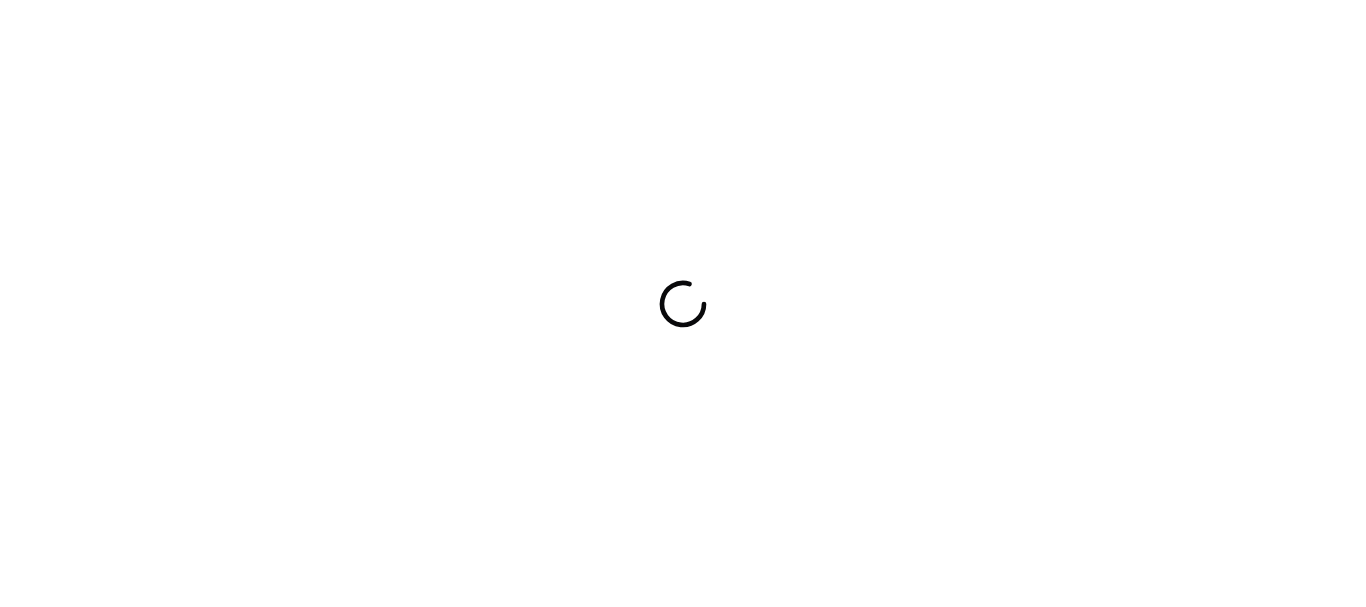 scroll, scrollTop: 0, scrollLeft: 0, axis: both 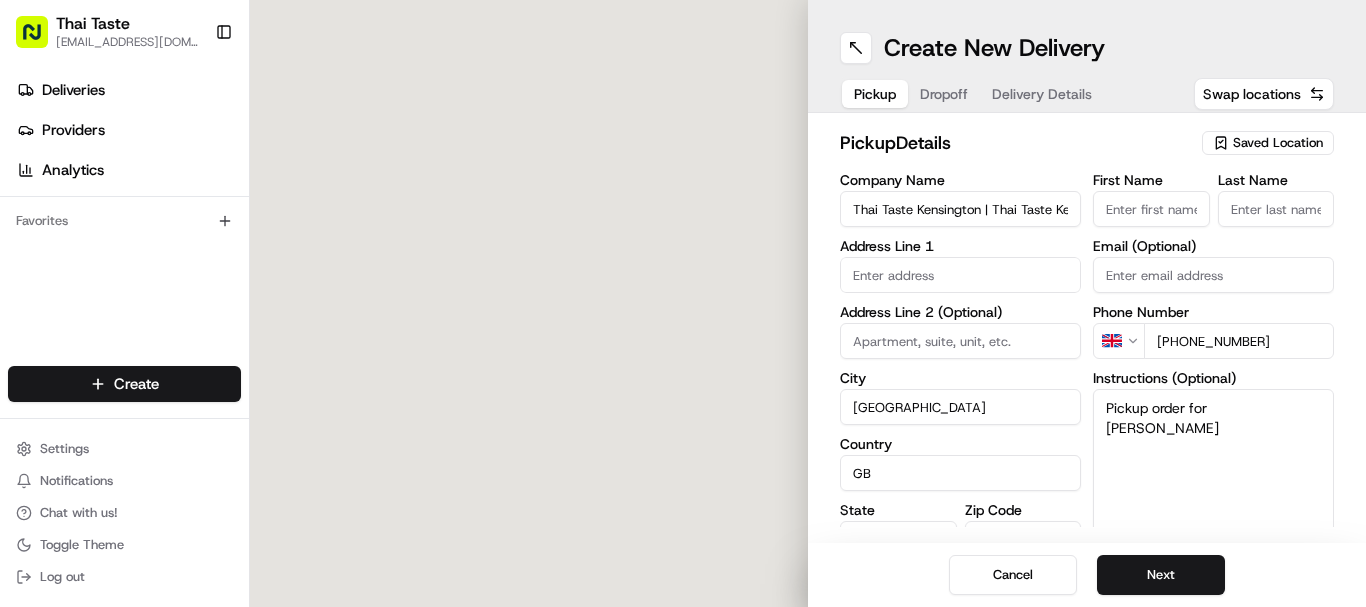 type on "[STREET_ADDRESS][PERSON_NAME]" 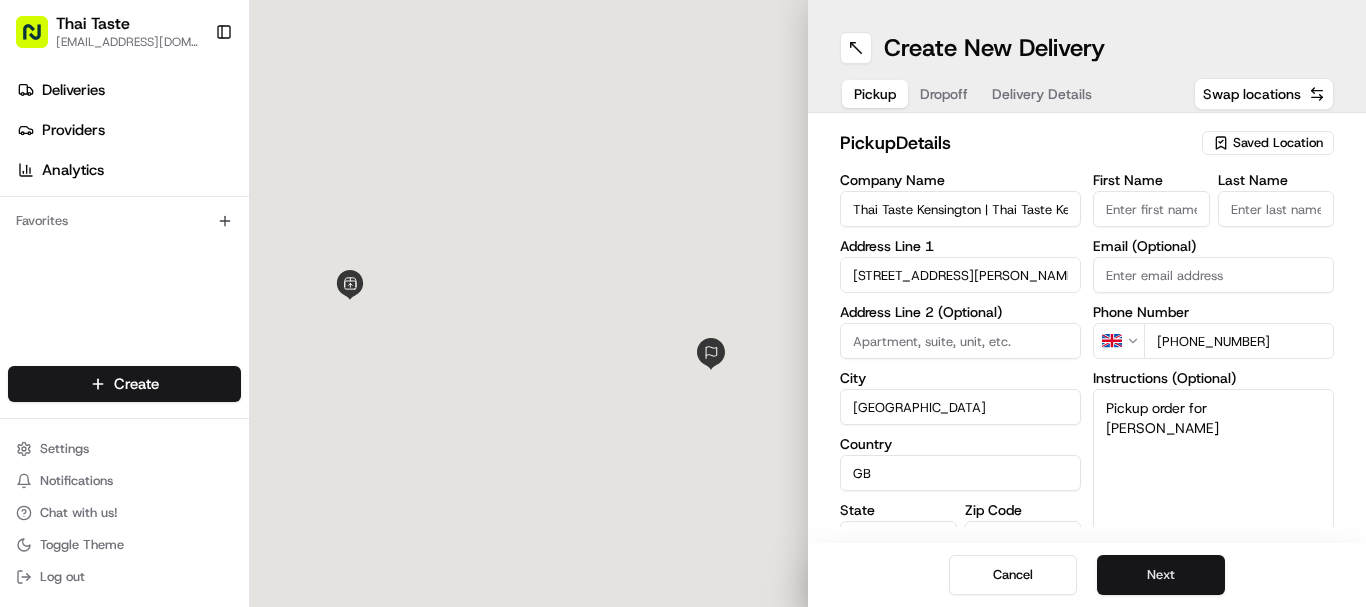 click on "Next" at bounding box center [1161, 575] 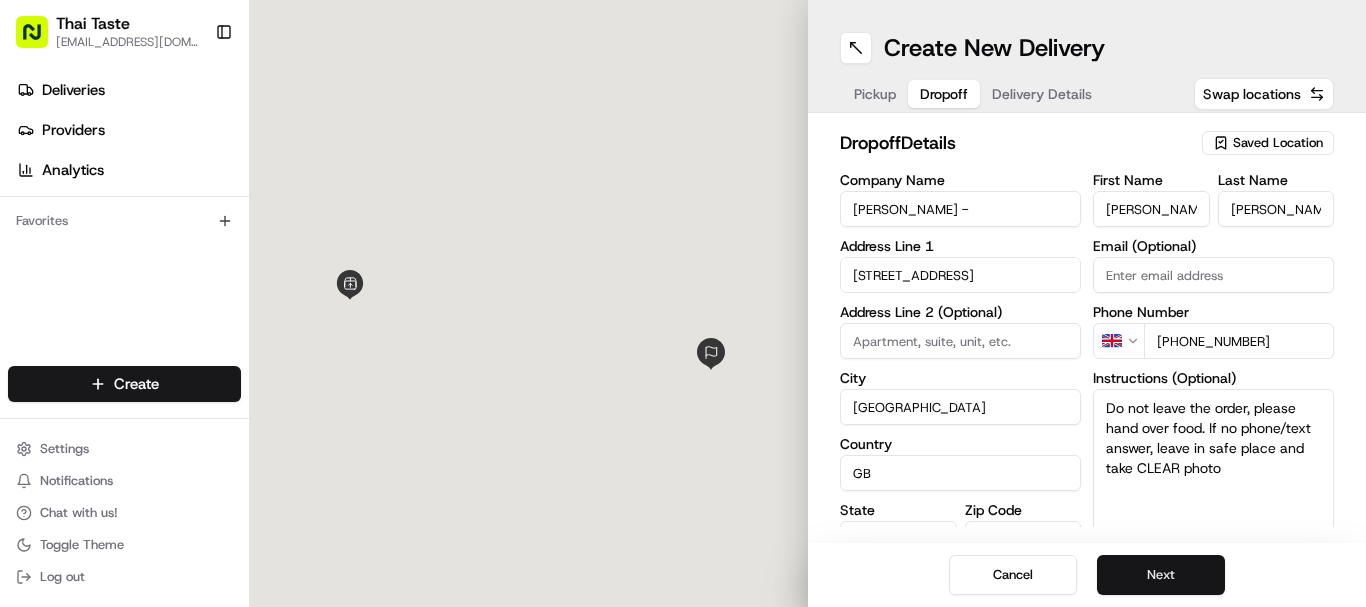 scroll, scrollTop: 0, scrollLeft: 0, axis: both 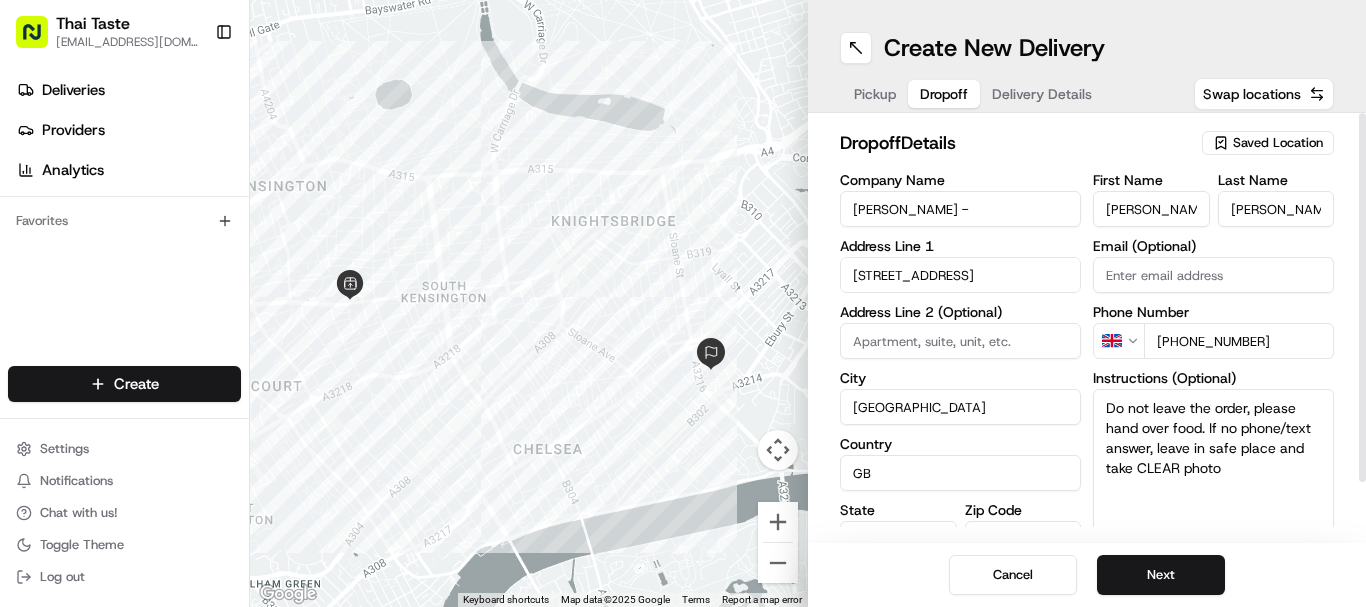 click on "29 Sloane Gardens" at bounding box center [960, 275] 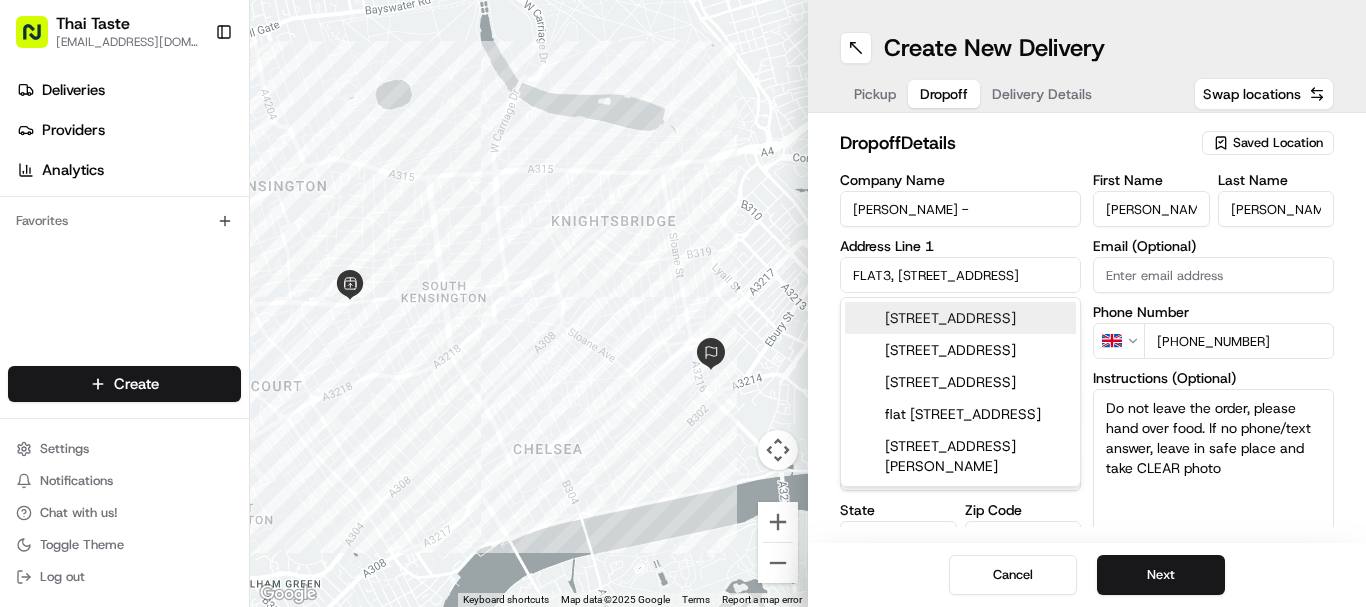click on "flat 3, 29 Sloane Gardens, London, UK" at bounding box center (960, 318) 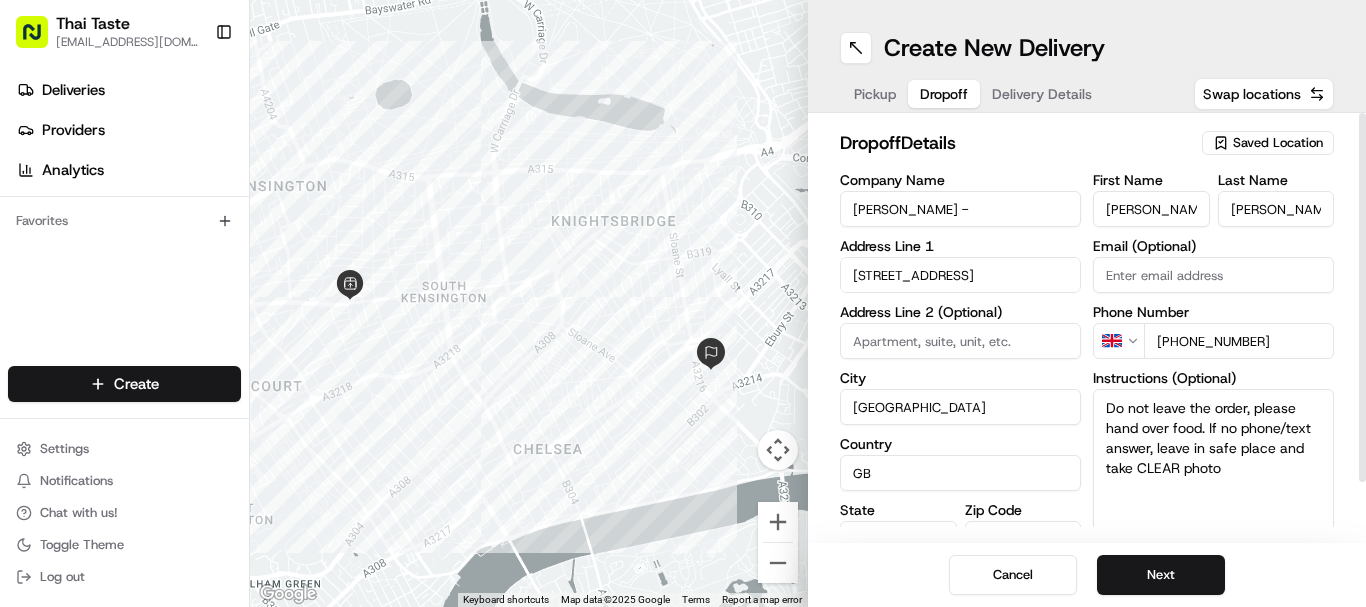 type on "[STREET_ADDRESS]" 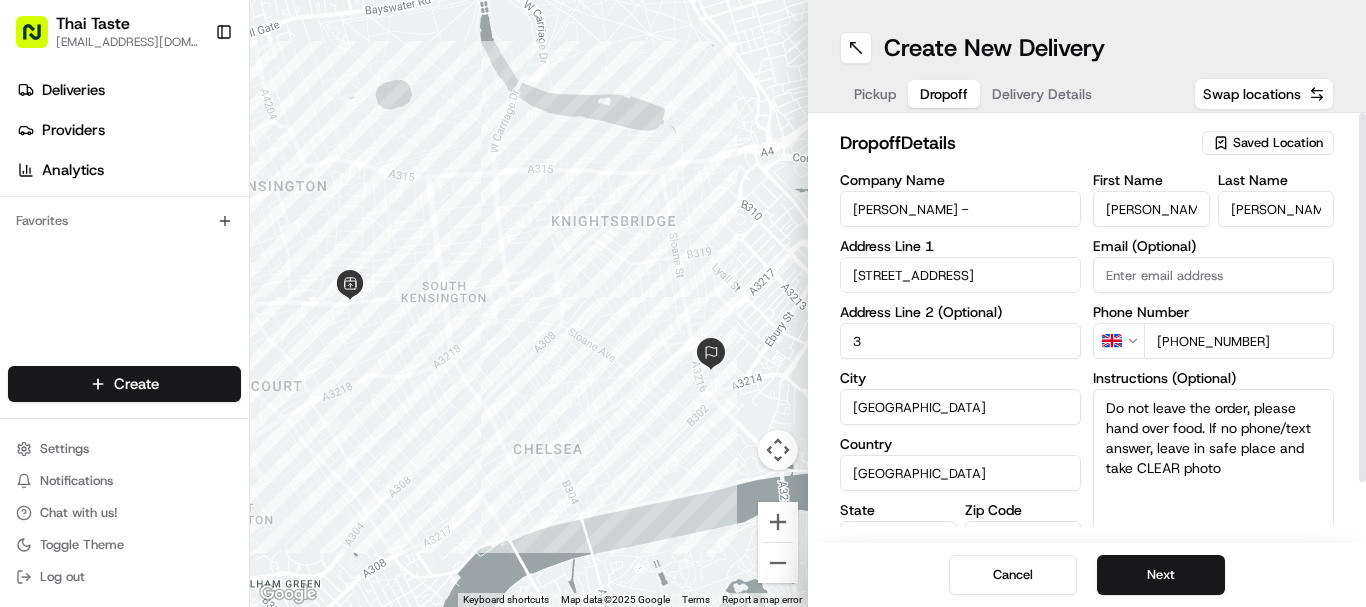 click on "29 Sloane Gardens" at bounding box center (960, 275) 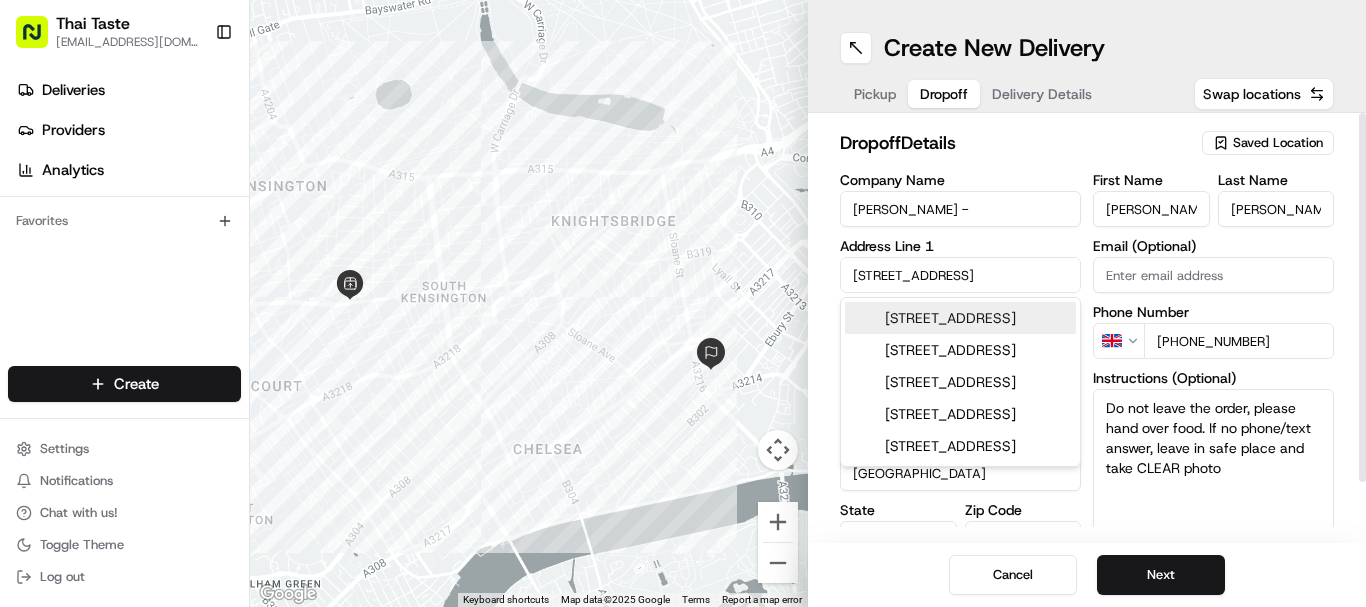 click on "29 Sloane Gardens" at bounding box center (960, 275) 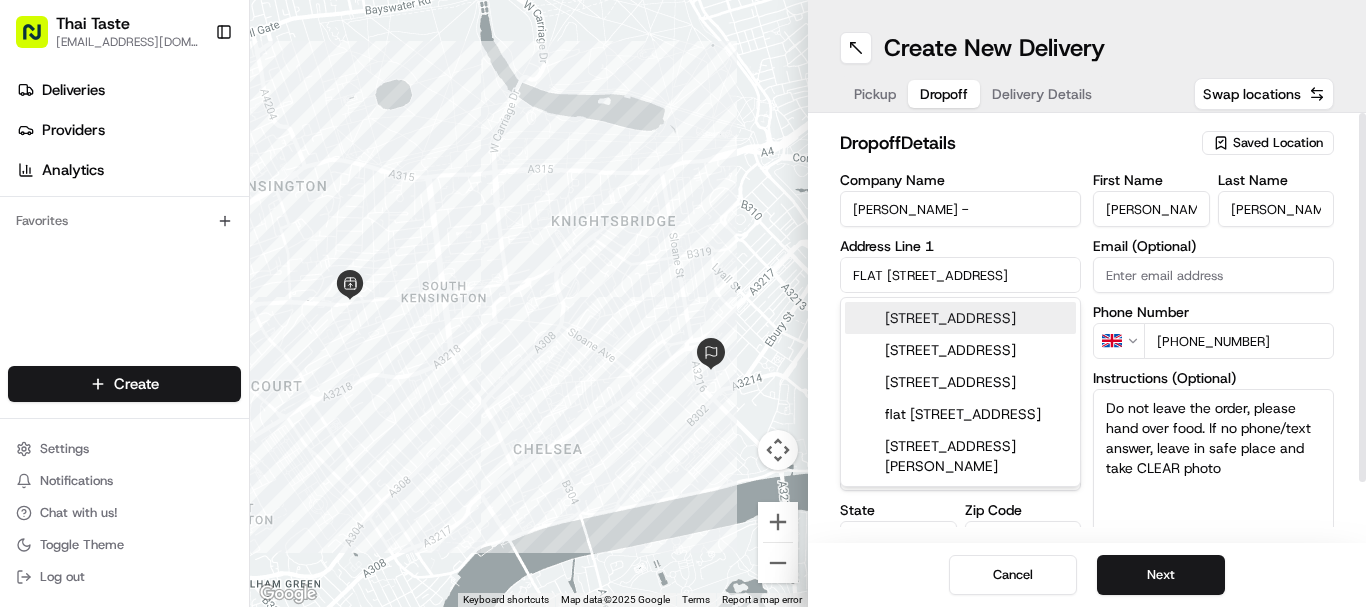 type on "FLAT 3, 29 Sloane Gardens" 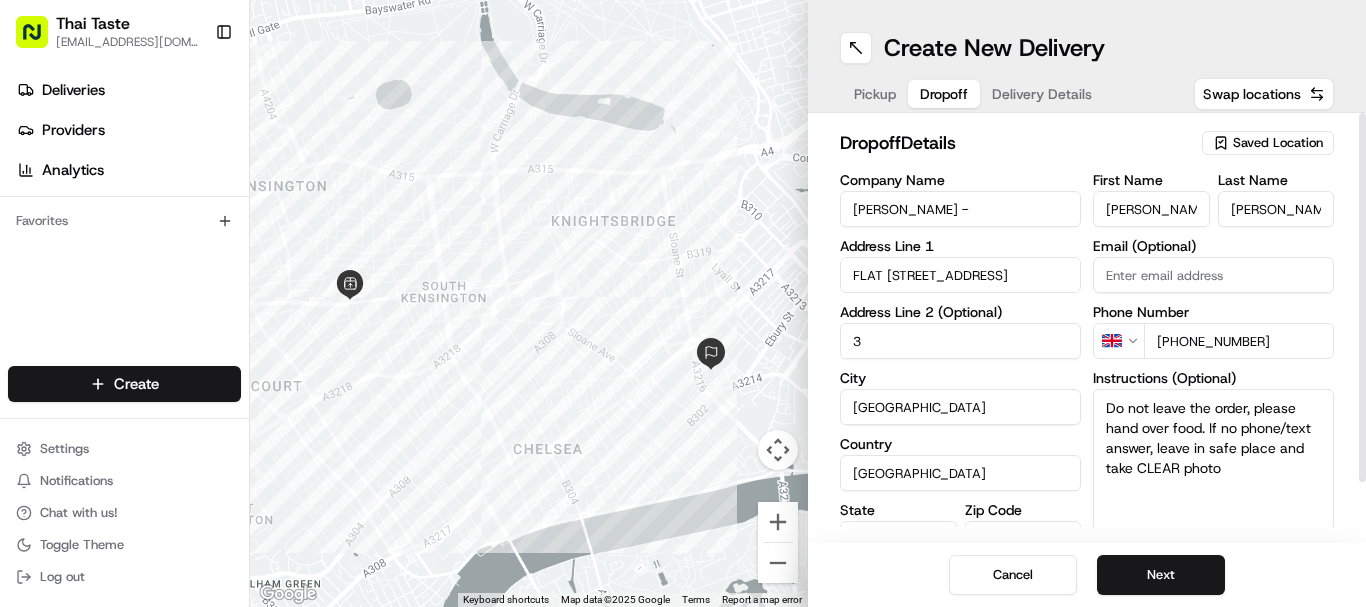 click on "3" at bounding box center (960, 341) 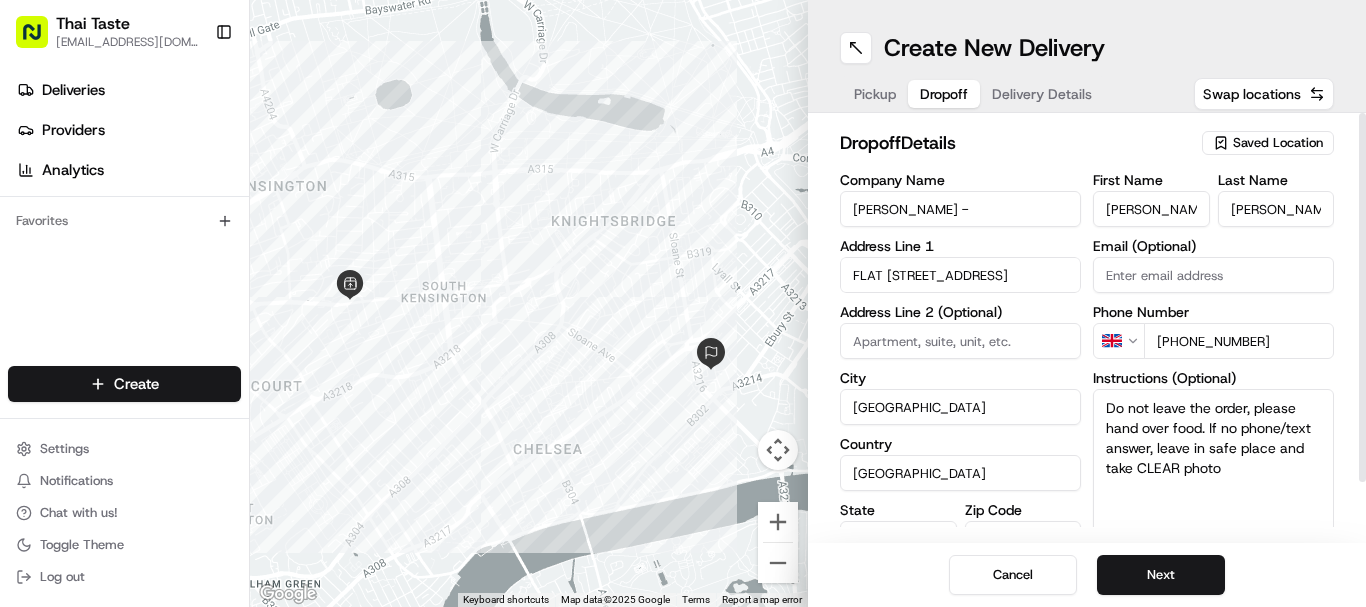 type 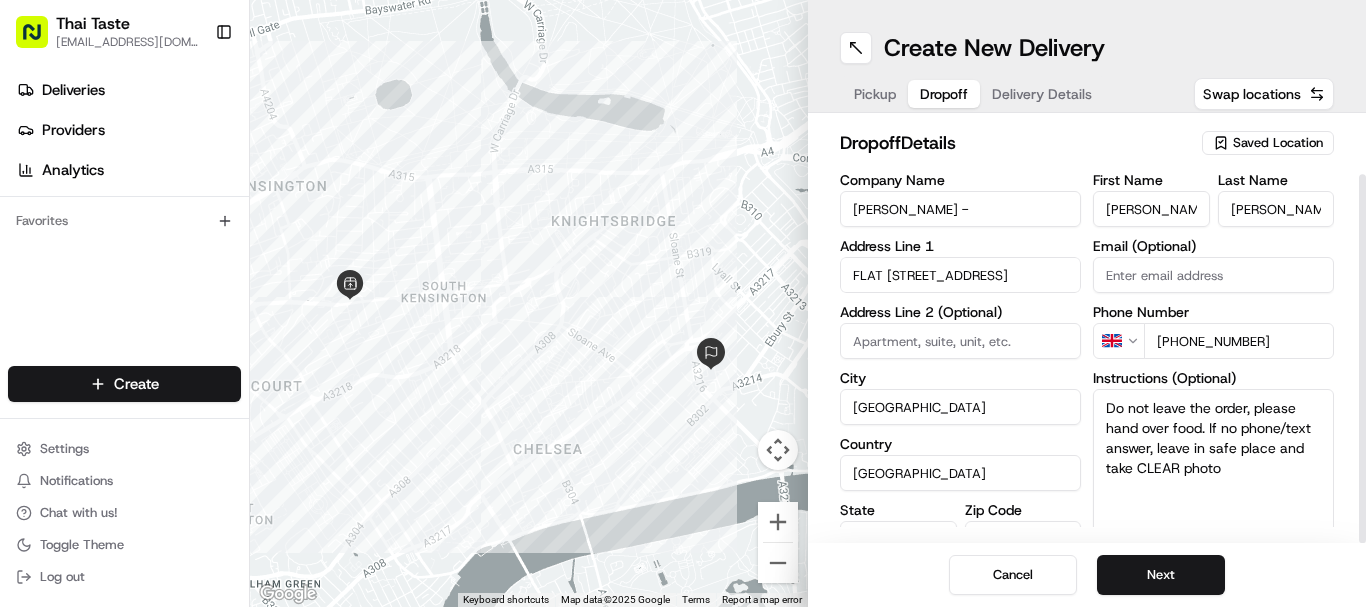 scroll, scrollTop: 66, scrollLeft: 0, axis: vertical 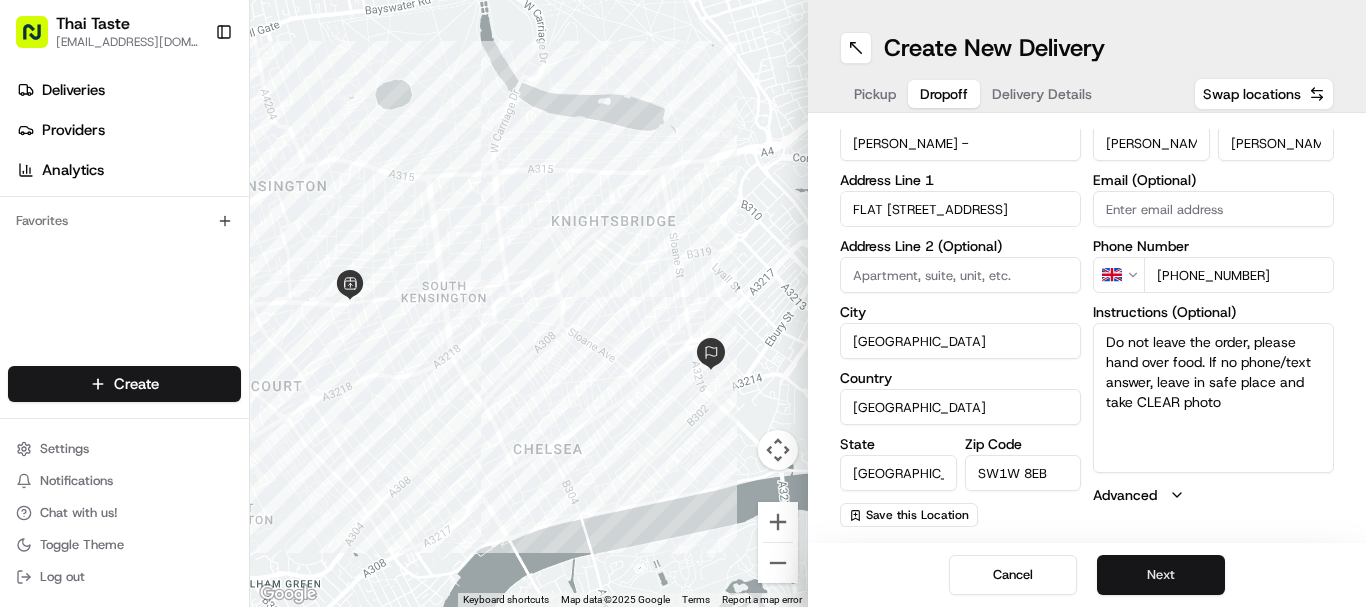 click on "Next" at bounding box center (1161, 575) 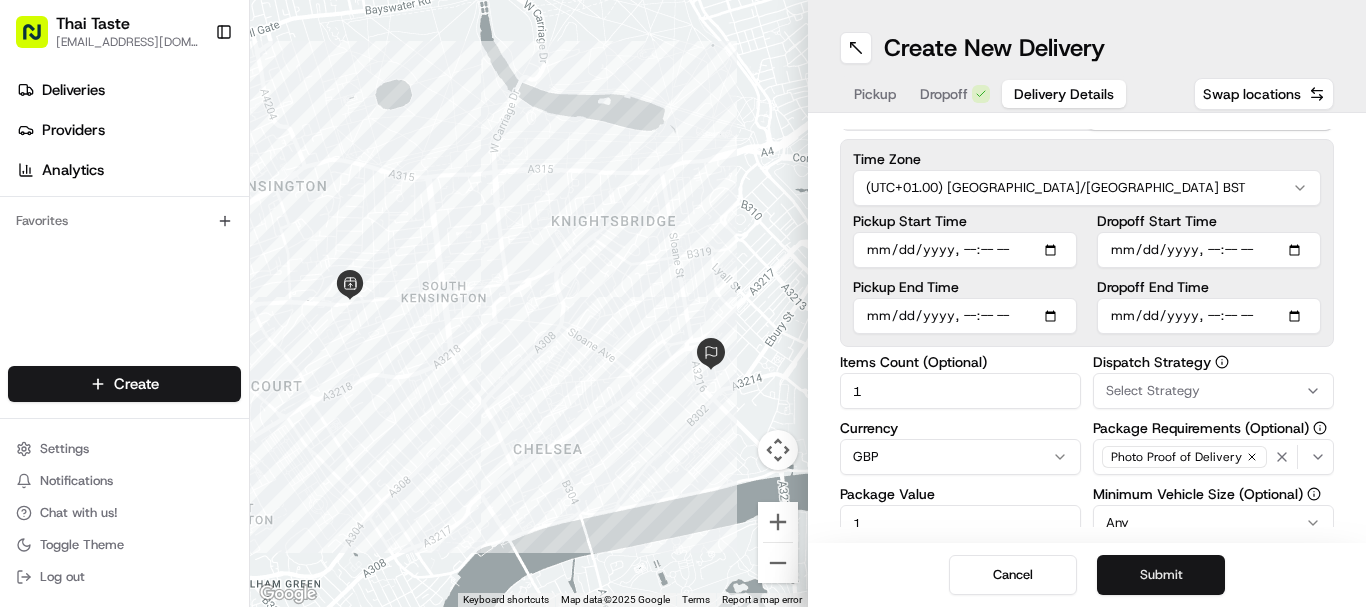 click on "Submit" at bounding box center (1161, 575) 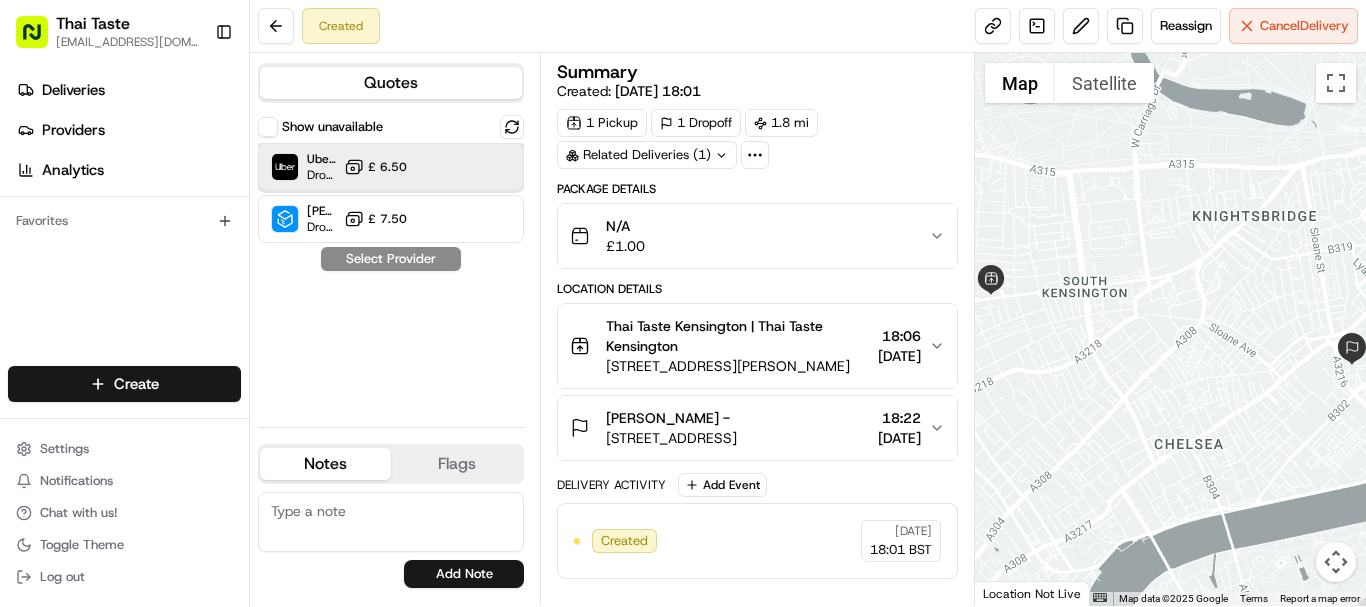 click at bounding box center [463, 167] 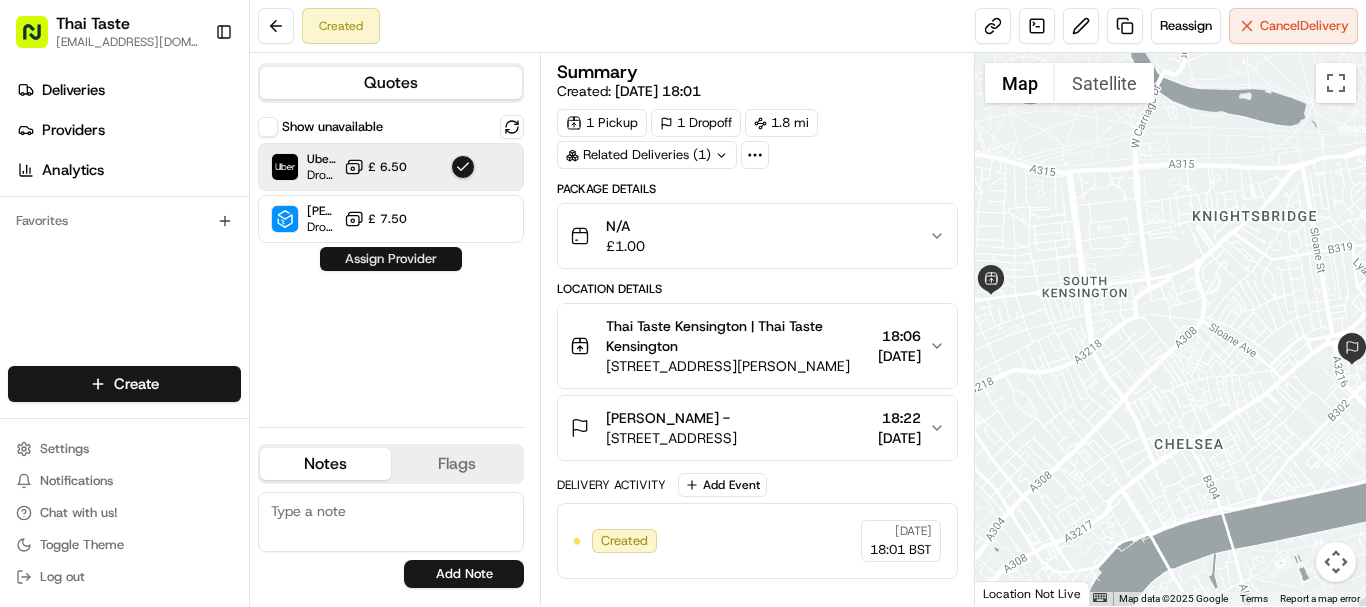 click on "Assign Provider" at bounding box center [391, 259] 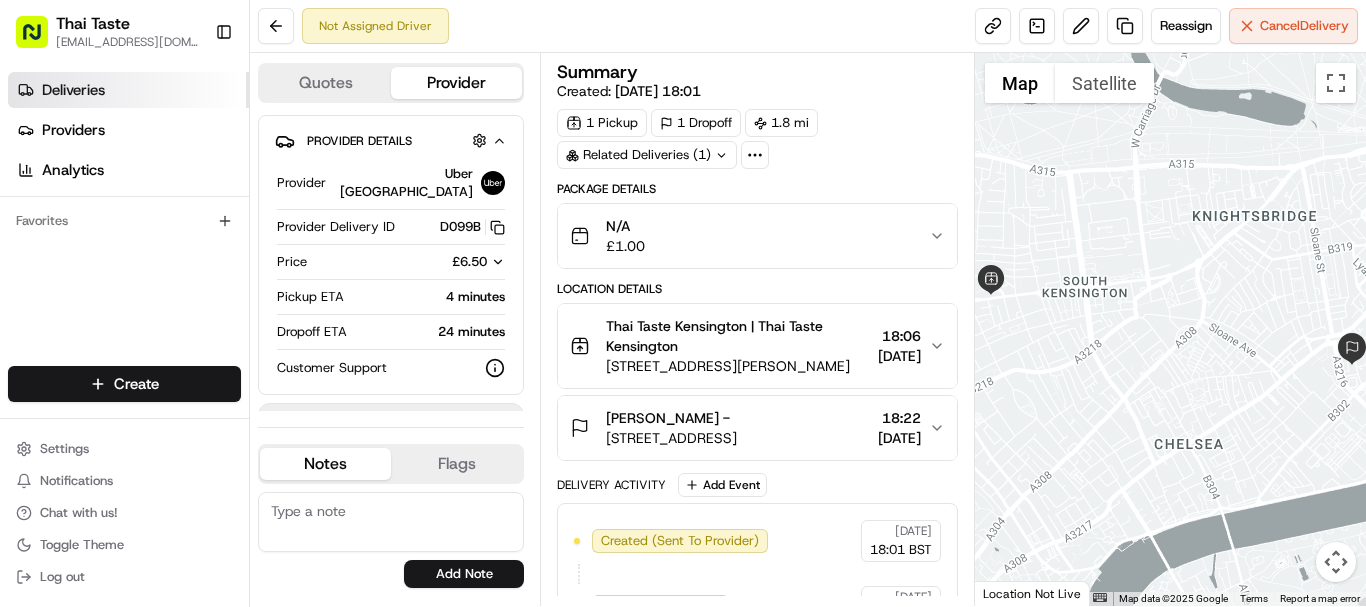click on "Deliveries" at bounding box center (73, 90) 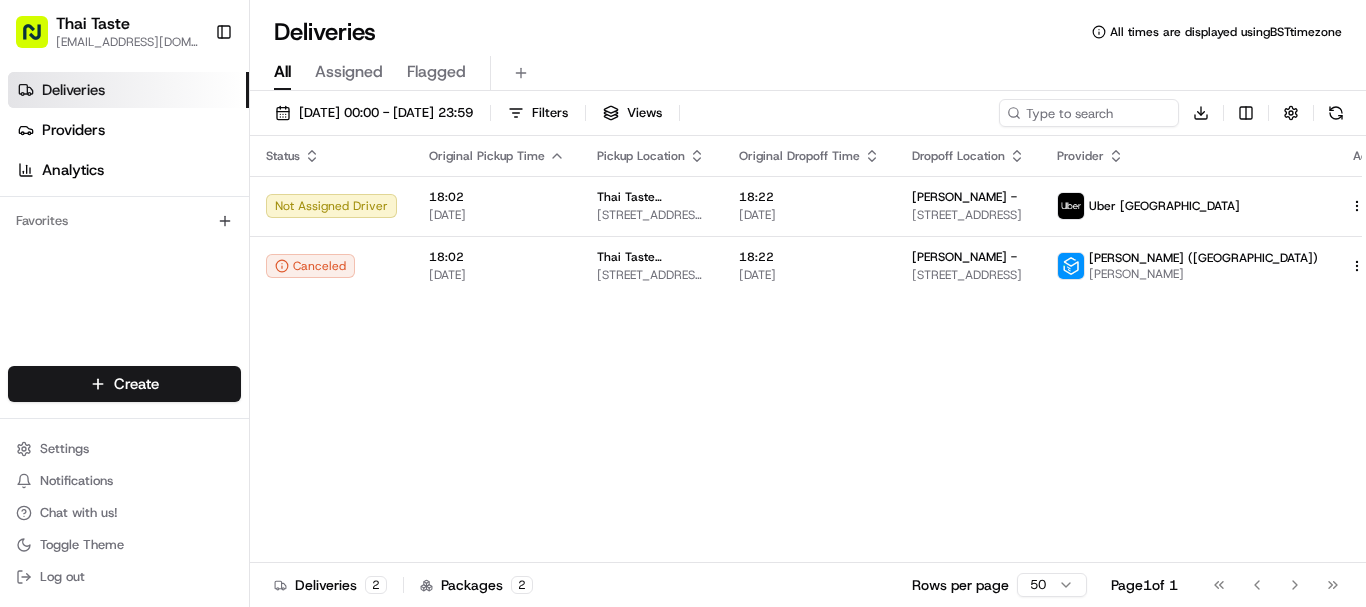 scroll, scrollTop: 0, scrollLeft: 0, axis: both 